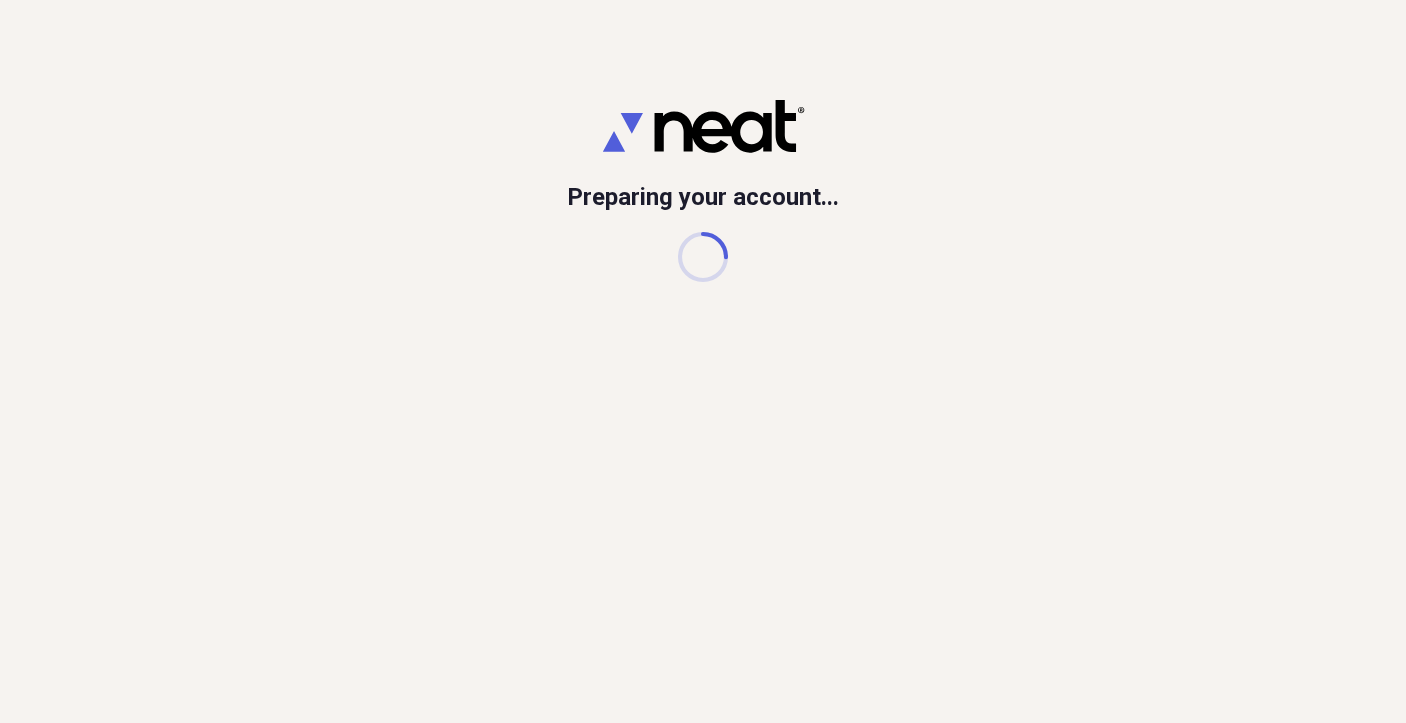 scroll, scrollTop: 0, scrollLeft: 0, axis: both 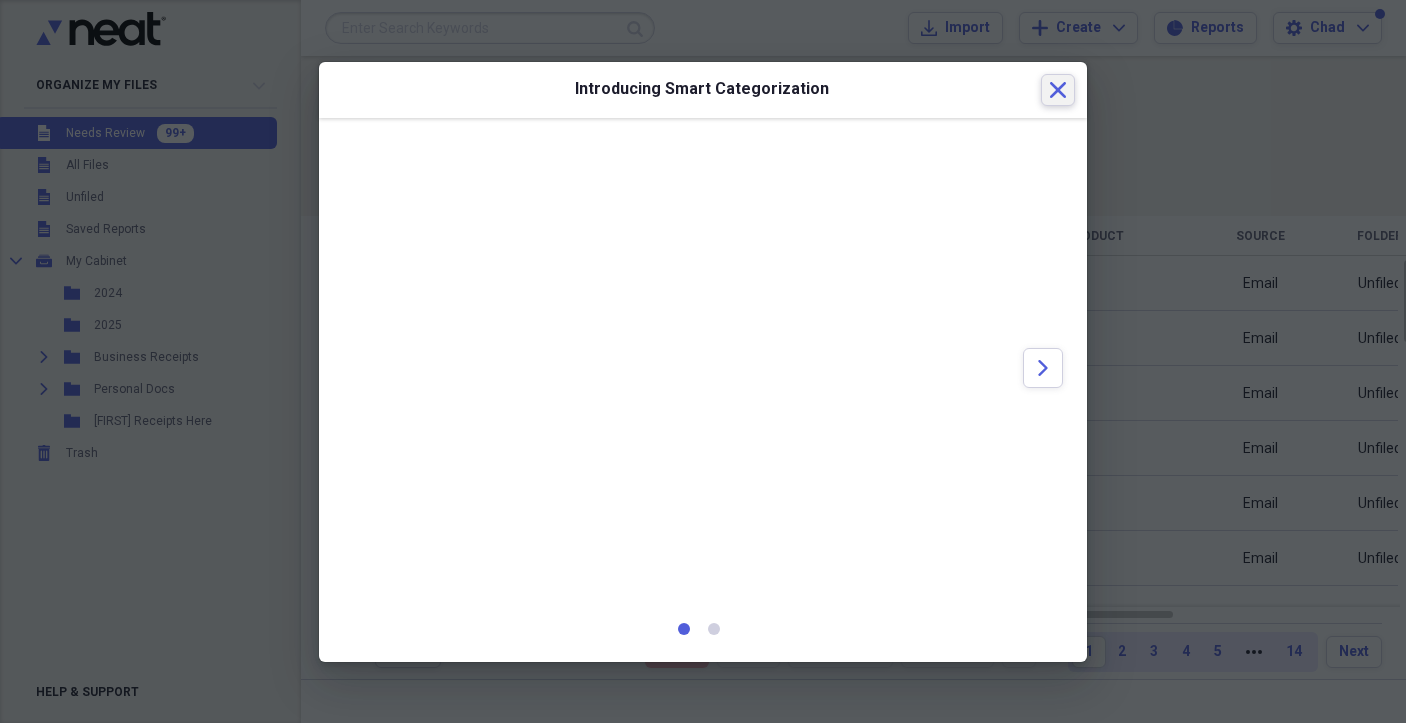 click on "Close" at bounding box center (1058, 90) 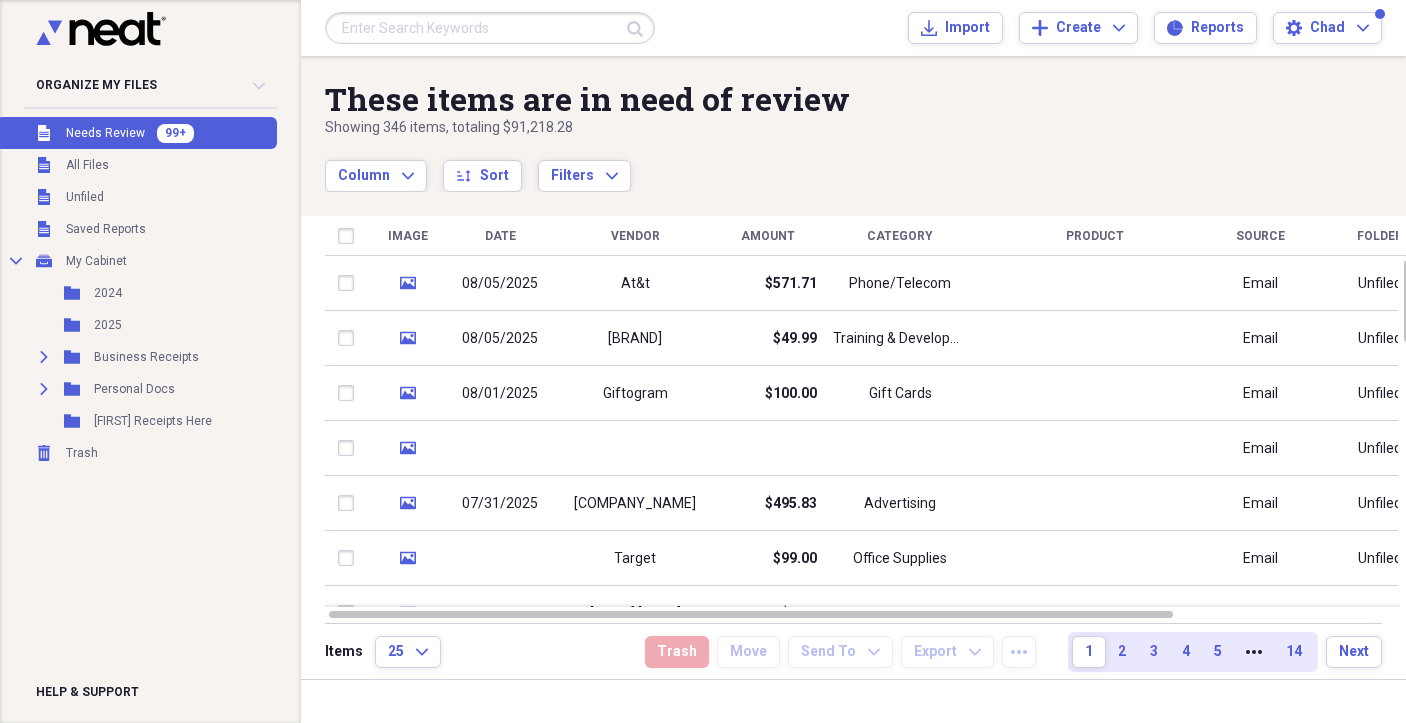 click at bounding box center [490, 28] 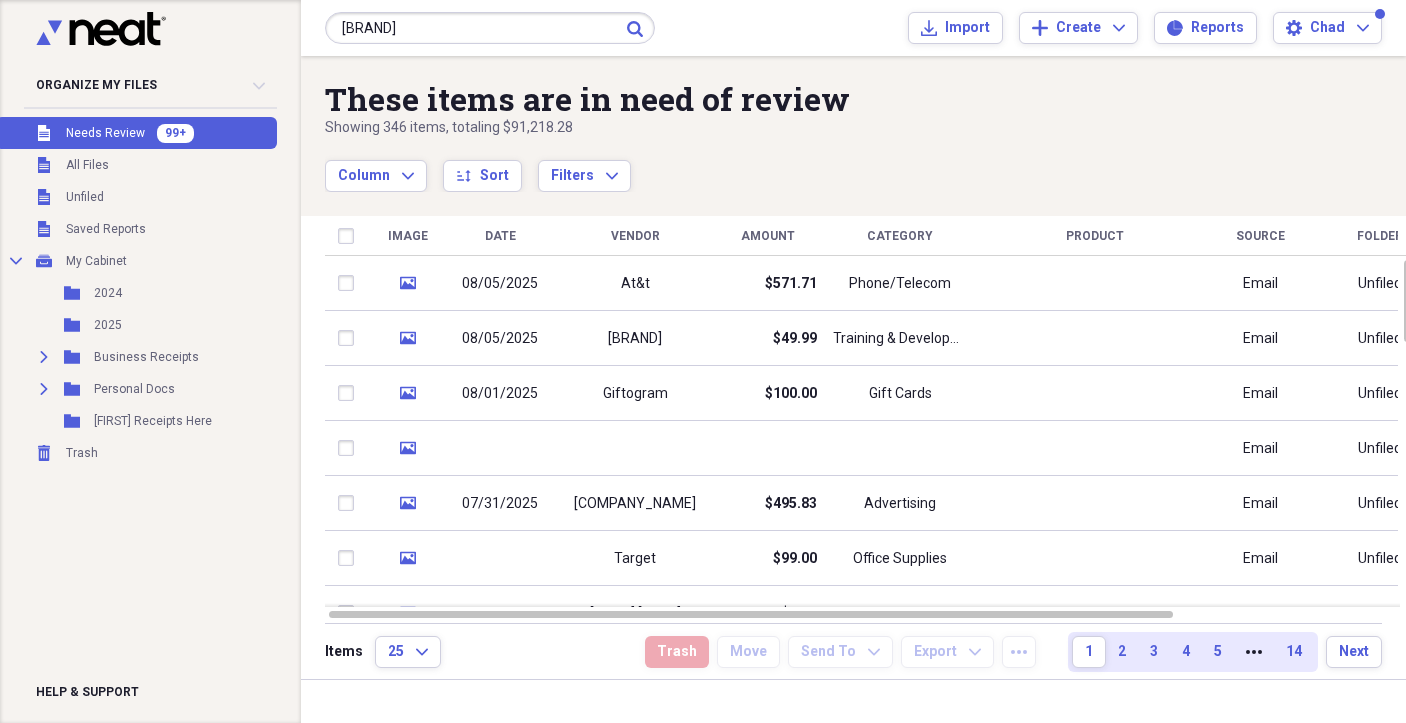 type on "[BRAND]" 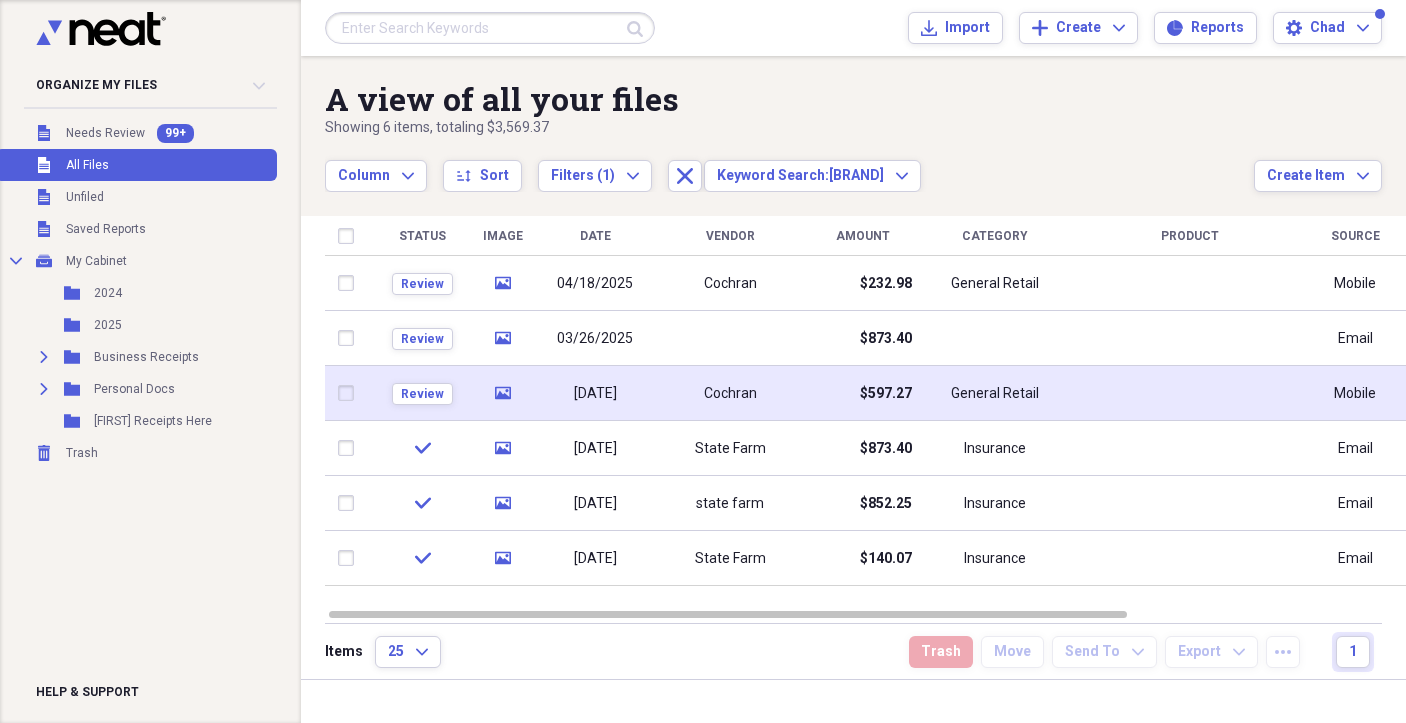 click on "[DATE]" at bounding box center [595, 394] 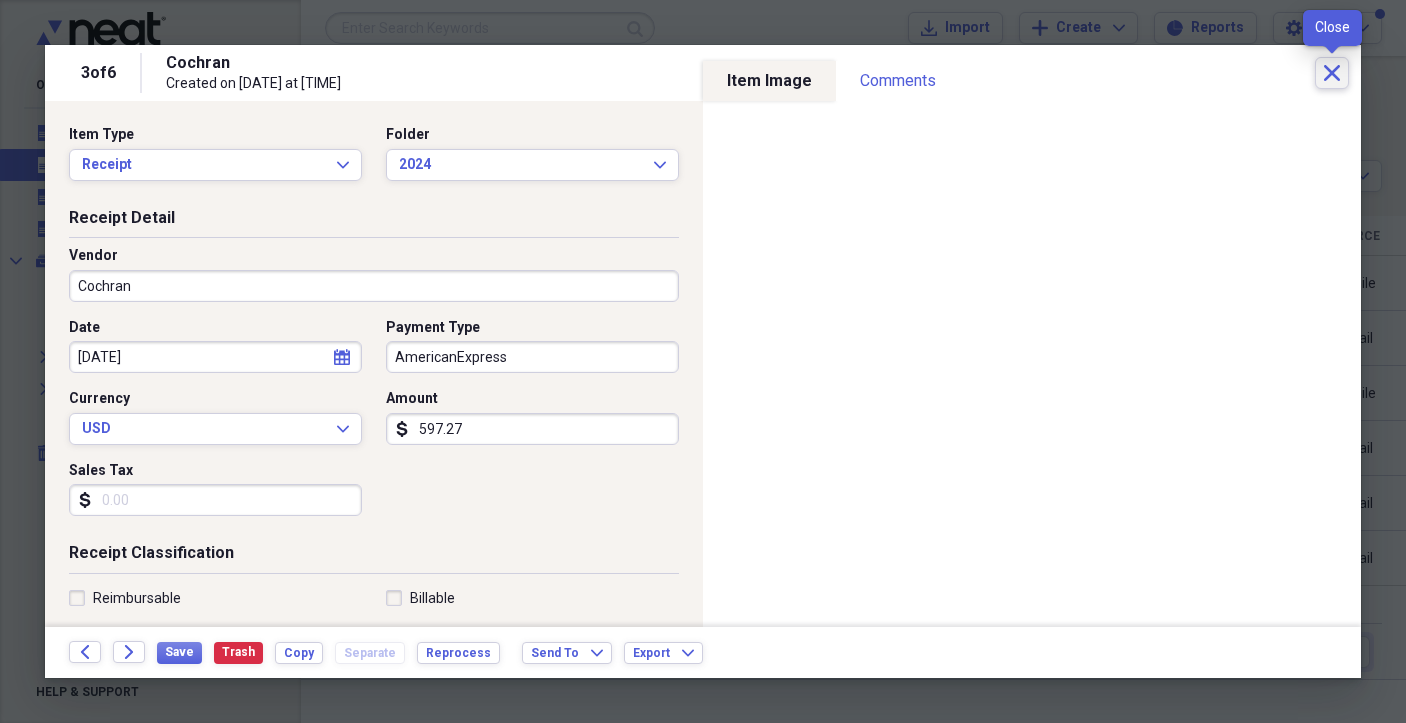 click on "Close" 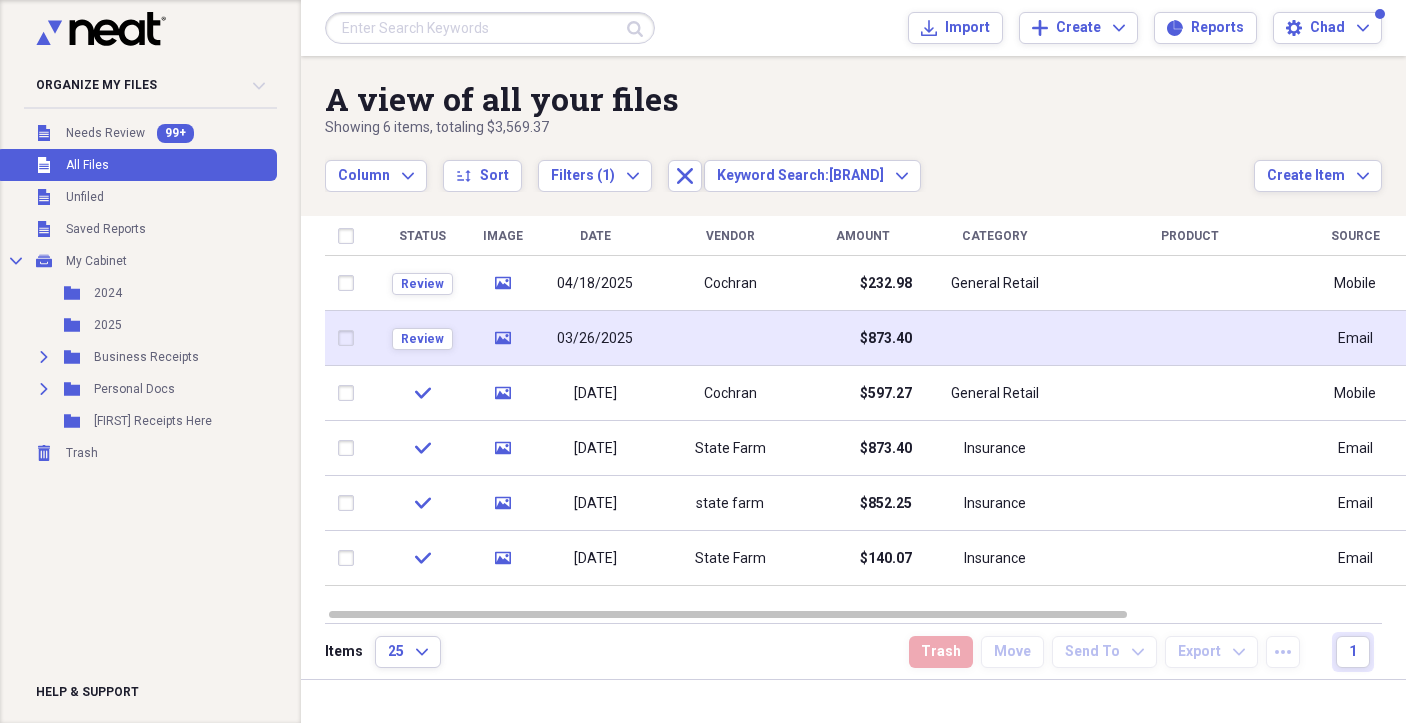 click at bounding box center (730, 338) 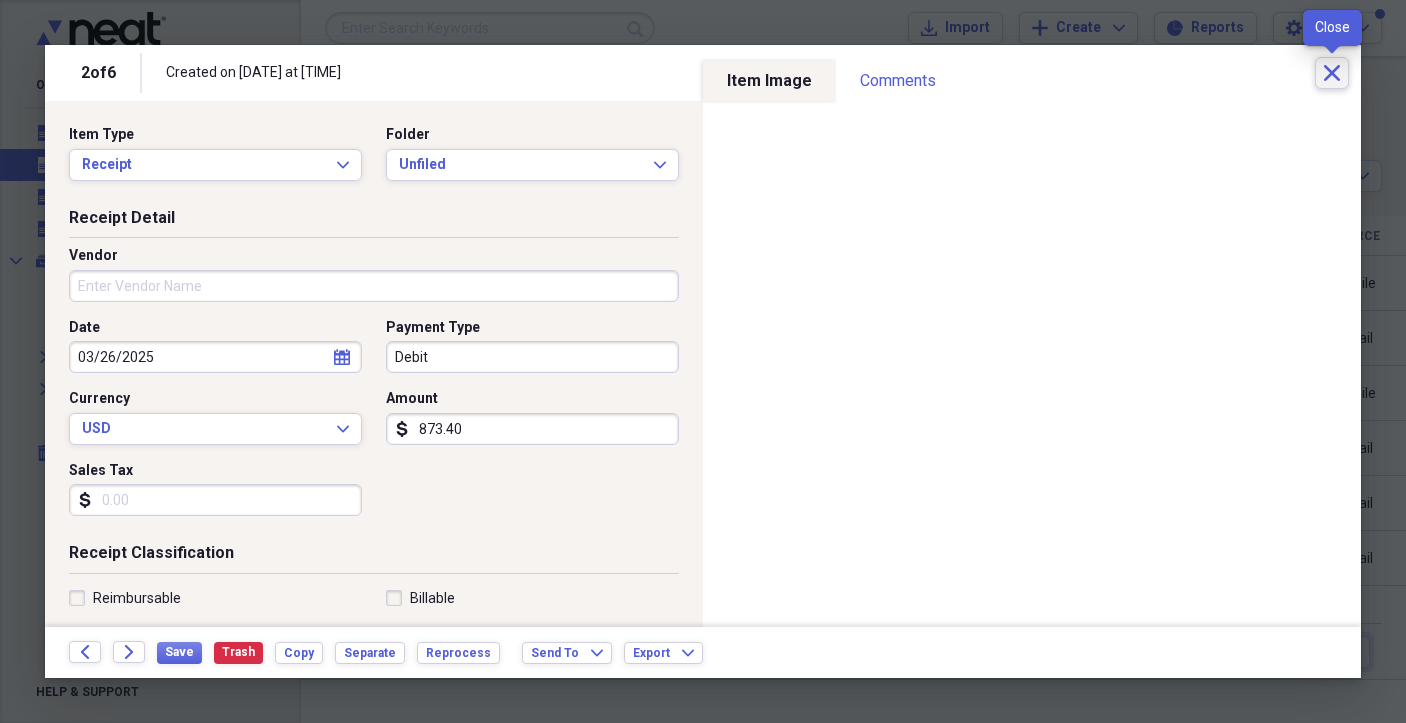 click on "Close" at bounding box center [1332, 73] 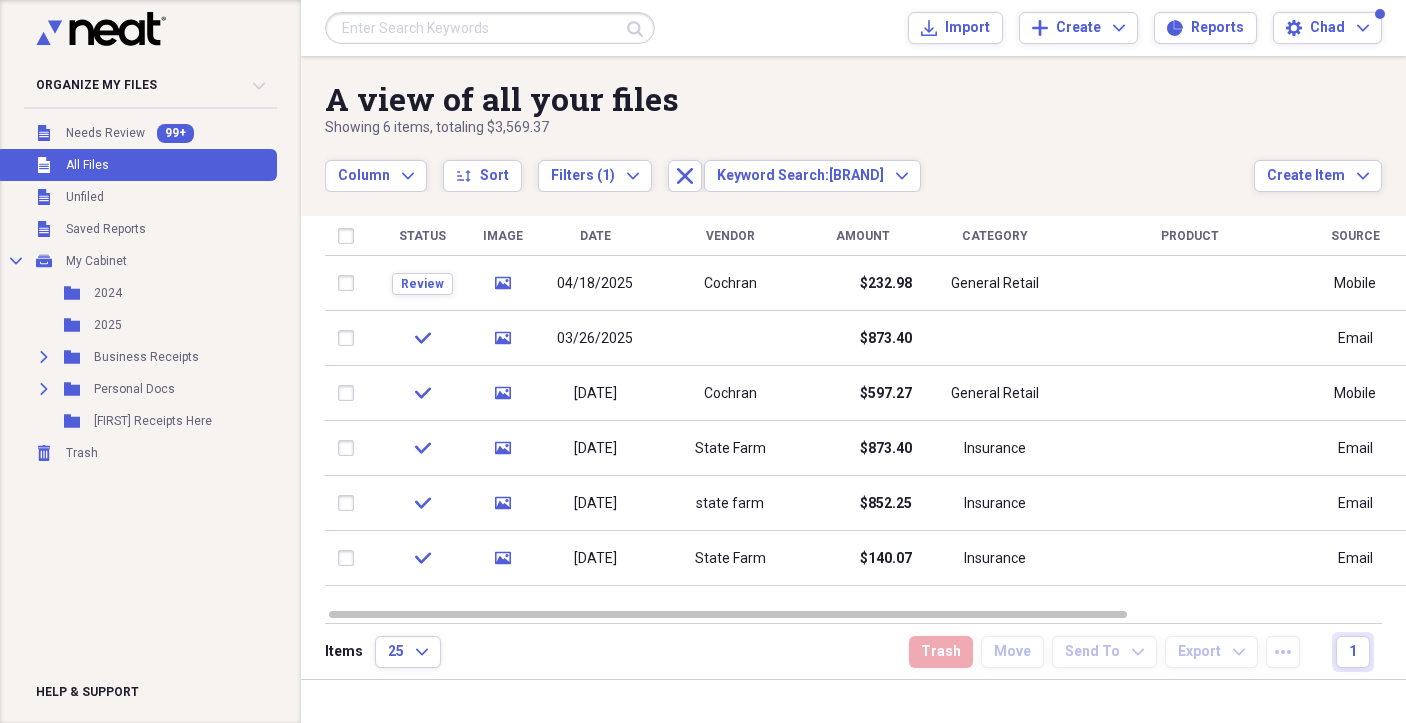 click at bounding box center [490, 28] 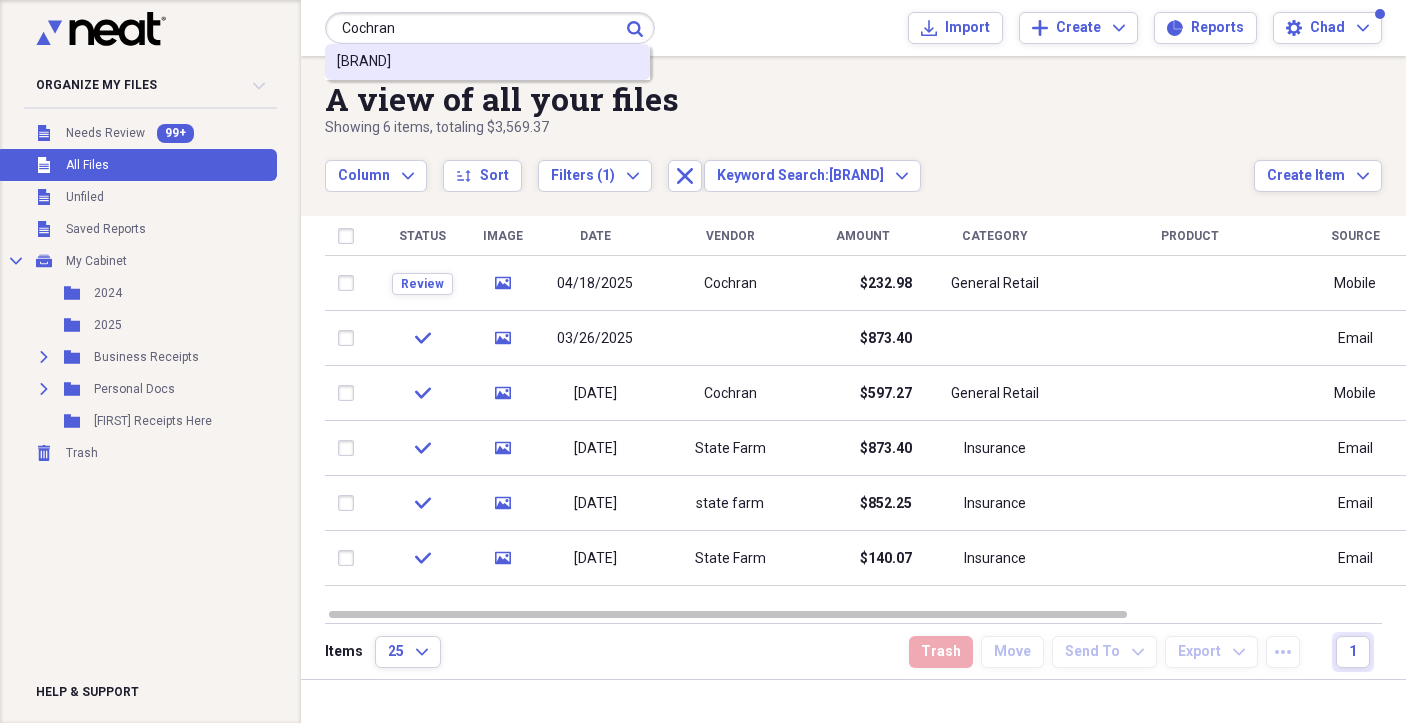 type on "Cochran" 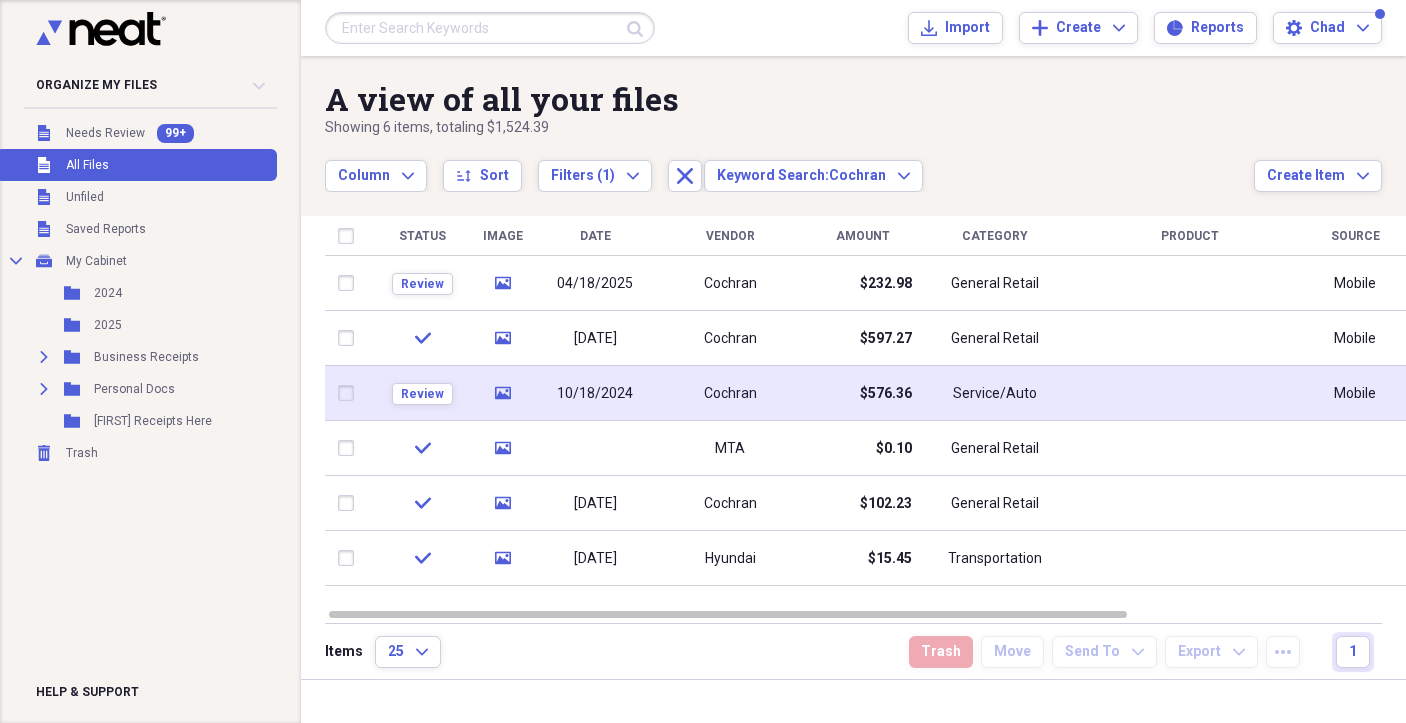 click on "10/18/2024" at bounding box center [595, 394] 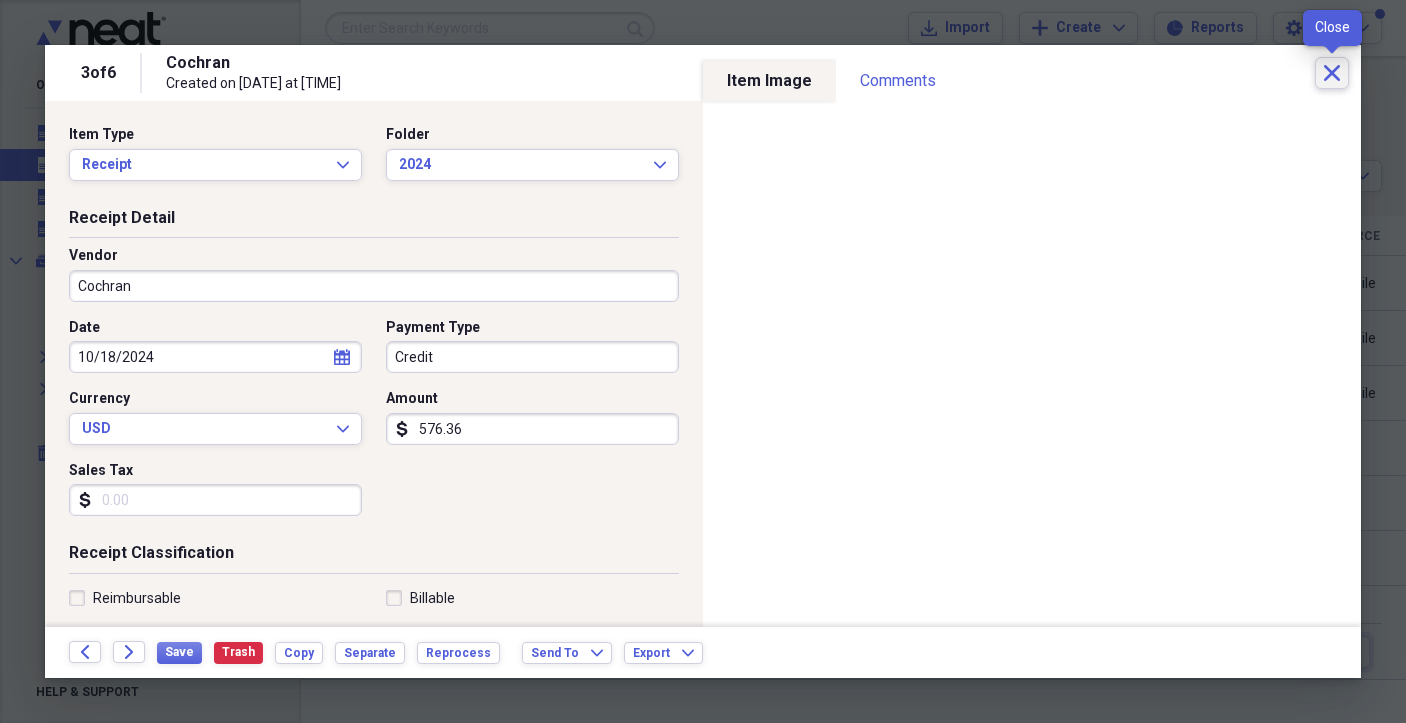 click 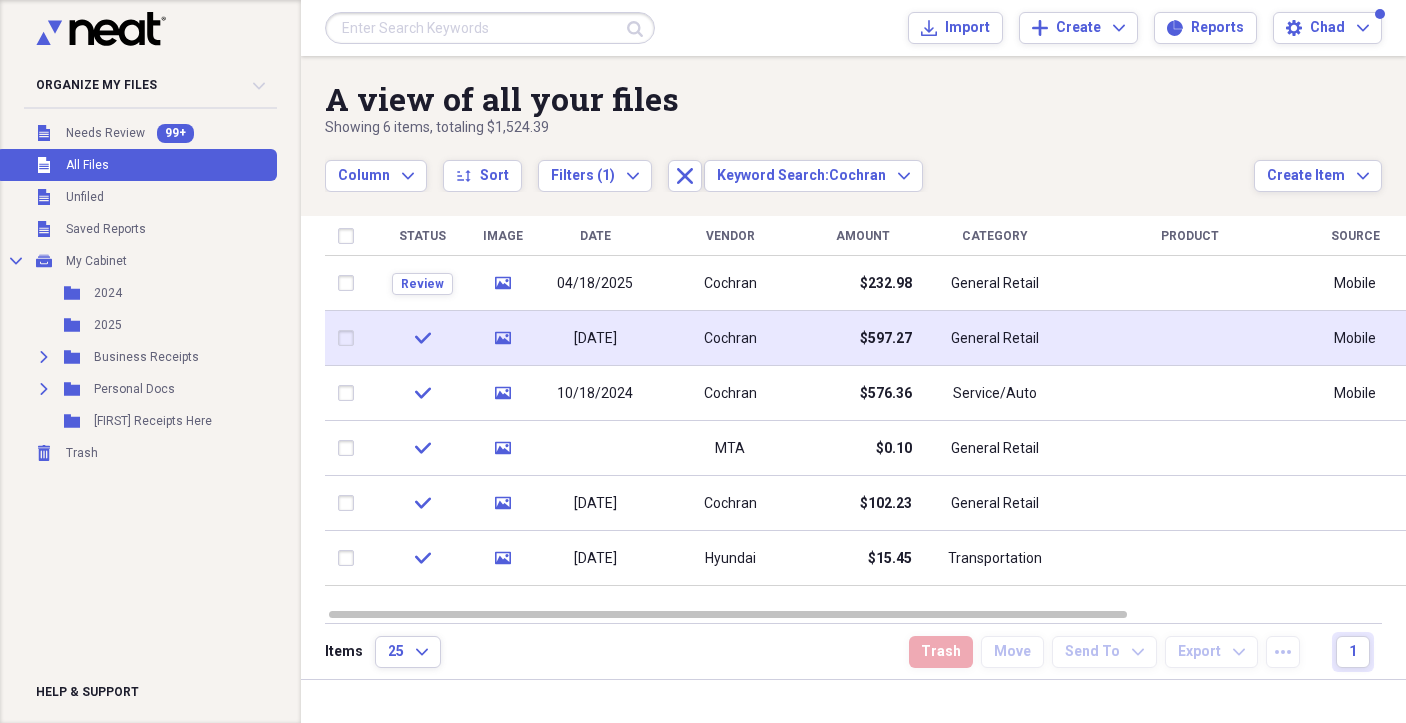 click on "[DATE]" at bounding box center [595, 339] 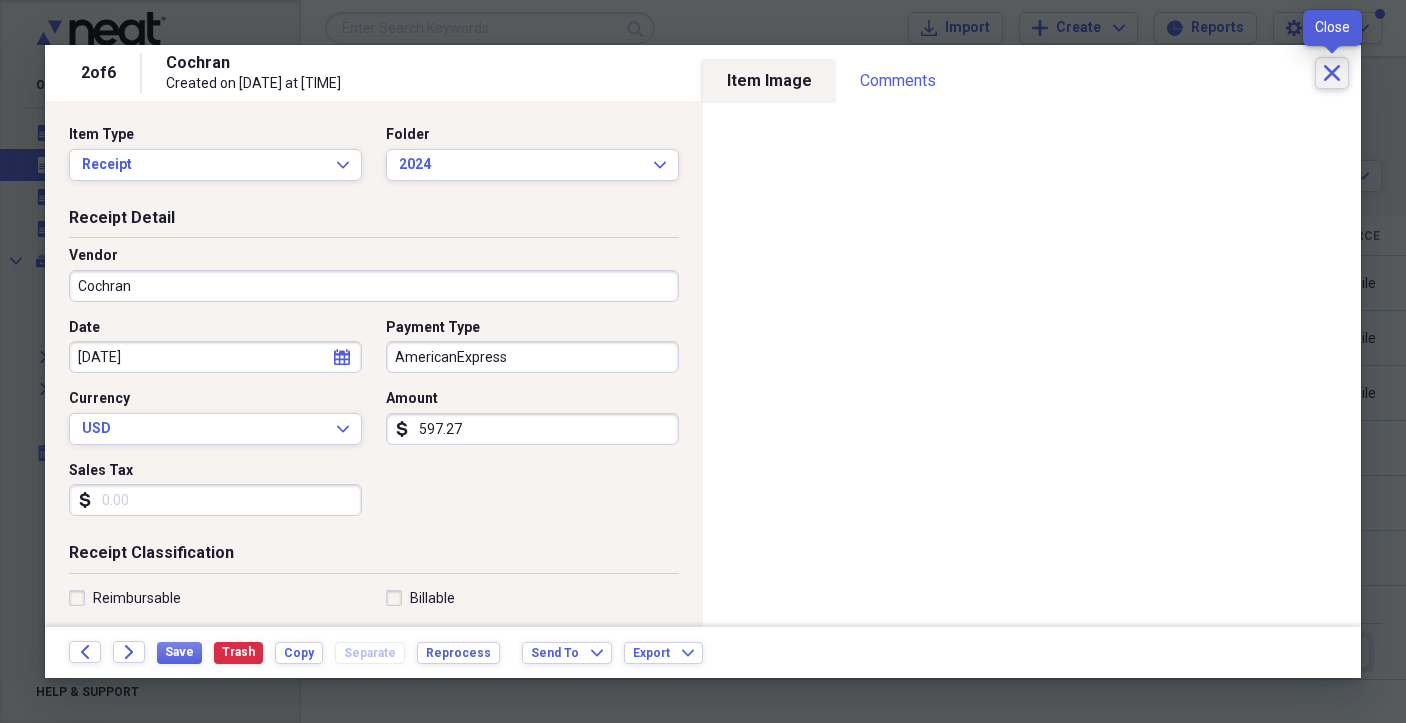 click on "Close" 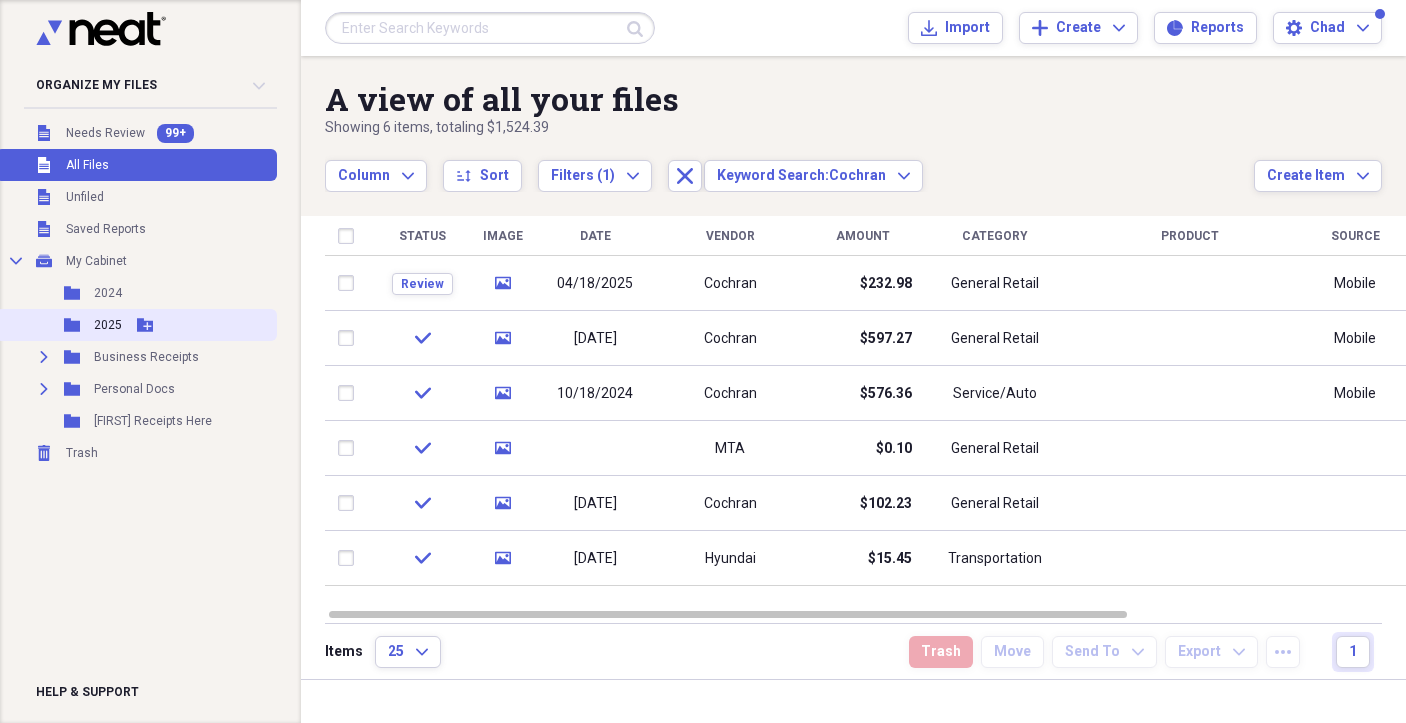 click on "Folder 2025 Add Folder" at bounding box center [136, 325] 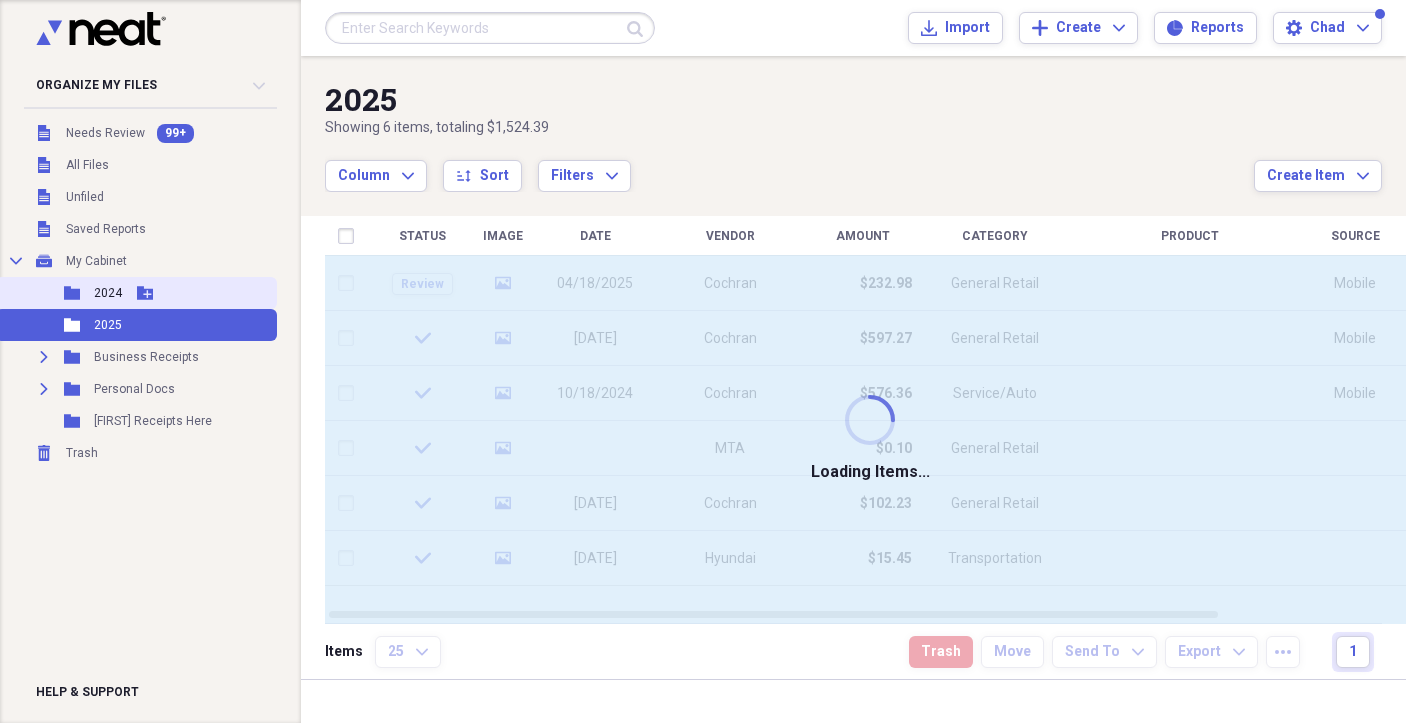 click on "2024" at bounding box center [108, 293] 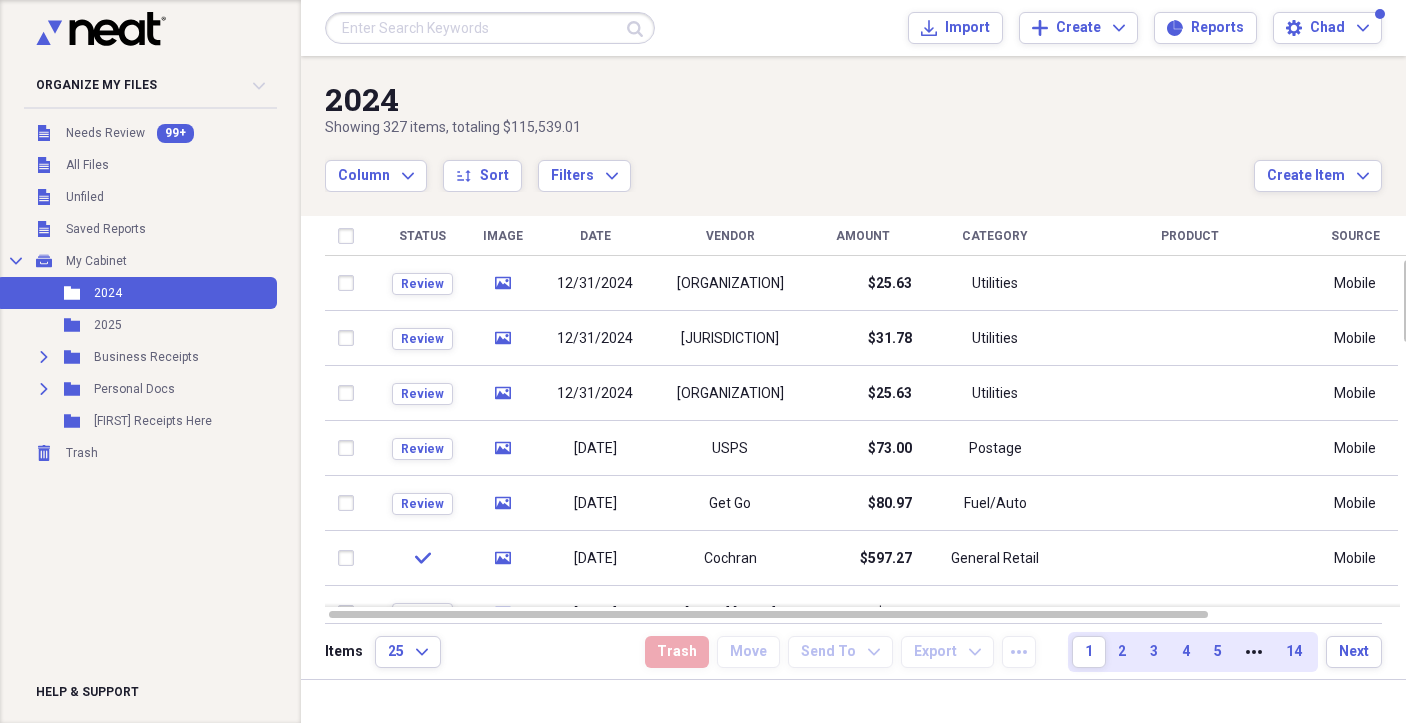 click on "Date" at bounding box center (595, 236) 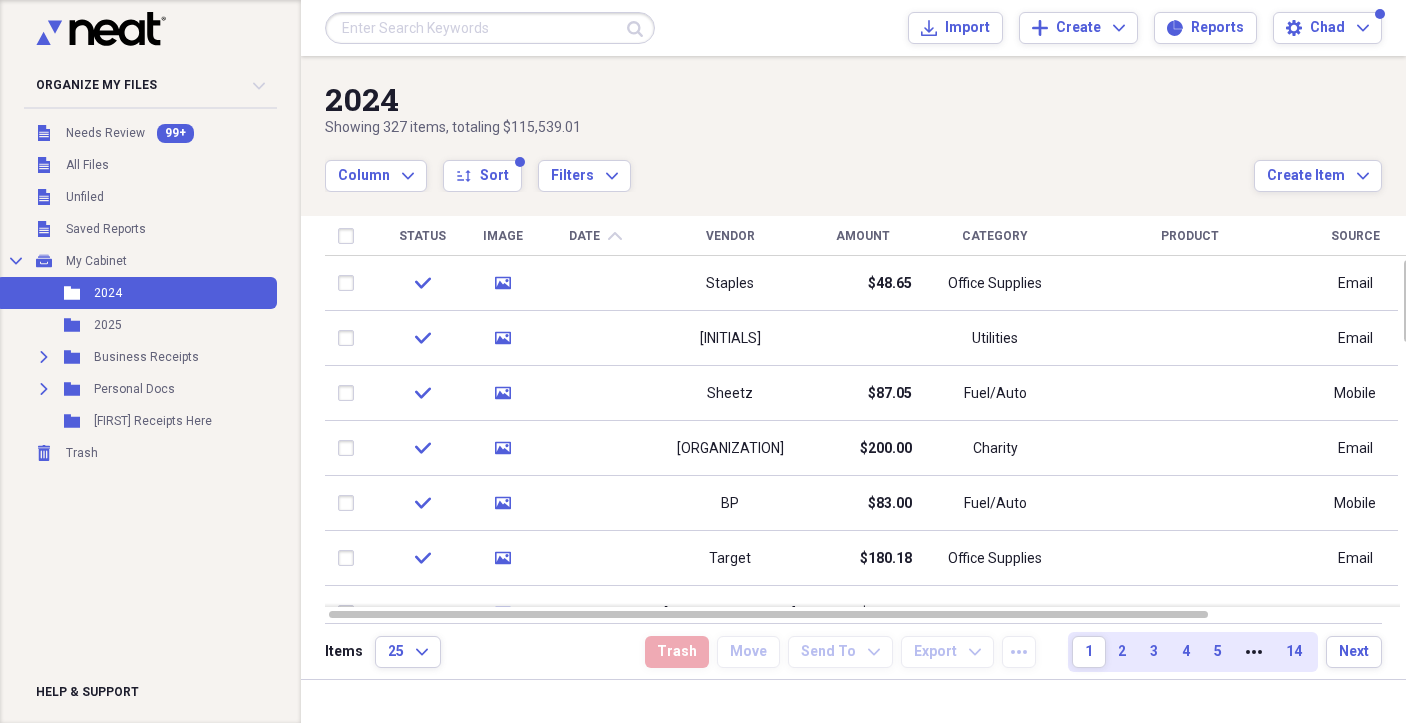 click on "Date chevron-up" at bounding box center [595, 236] 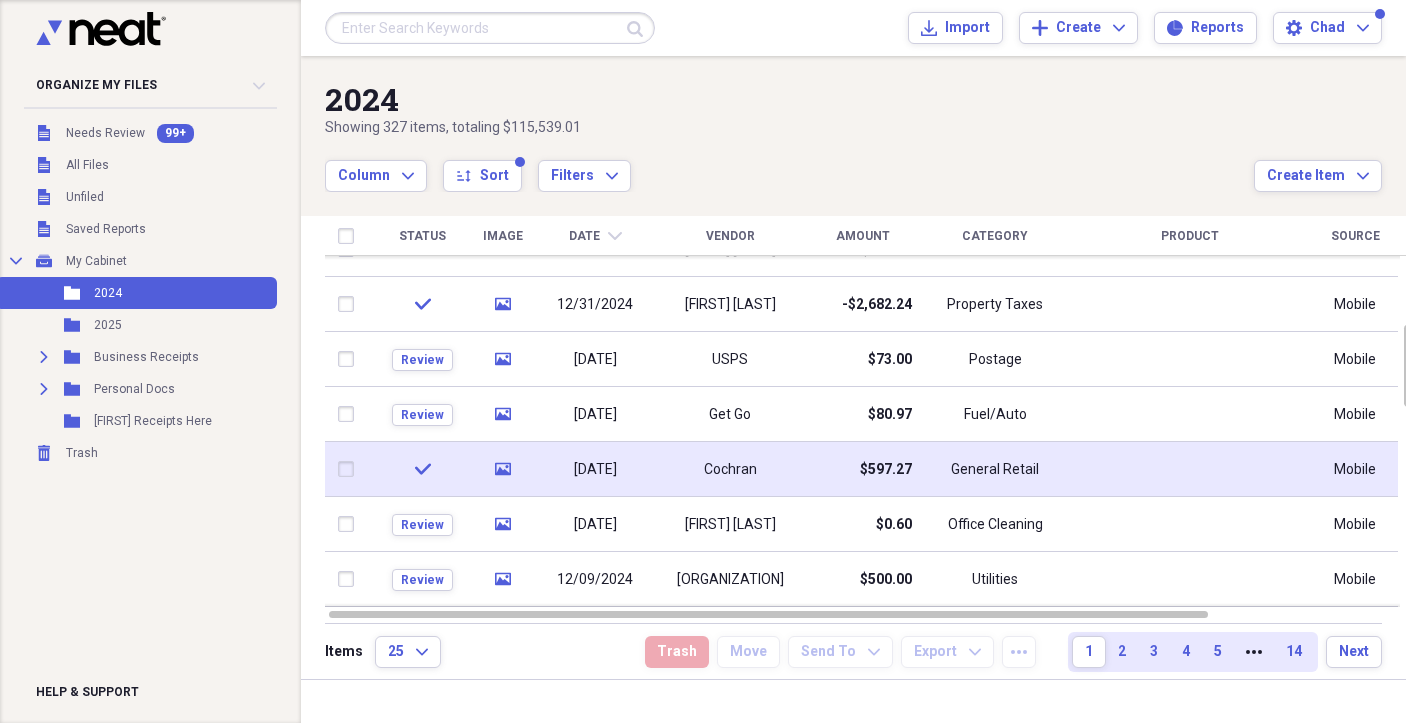 click on "[DATE]" at bounding box center (595, 470) 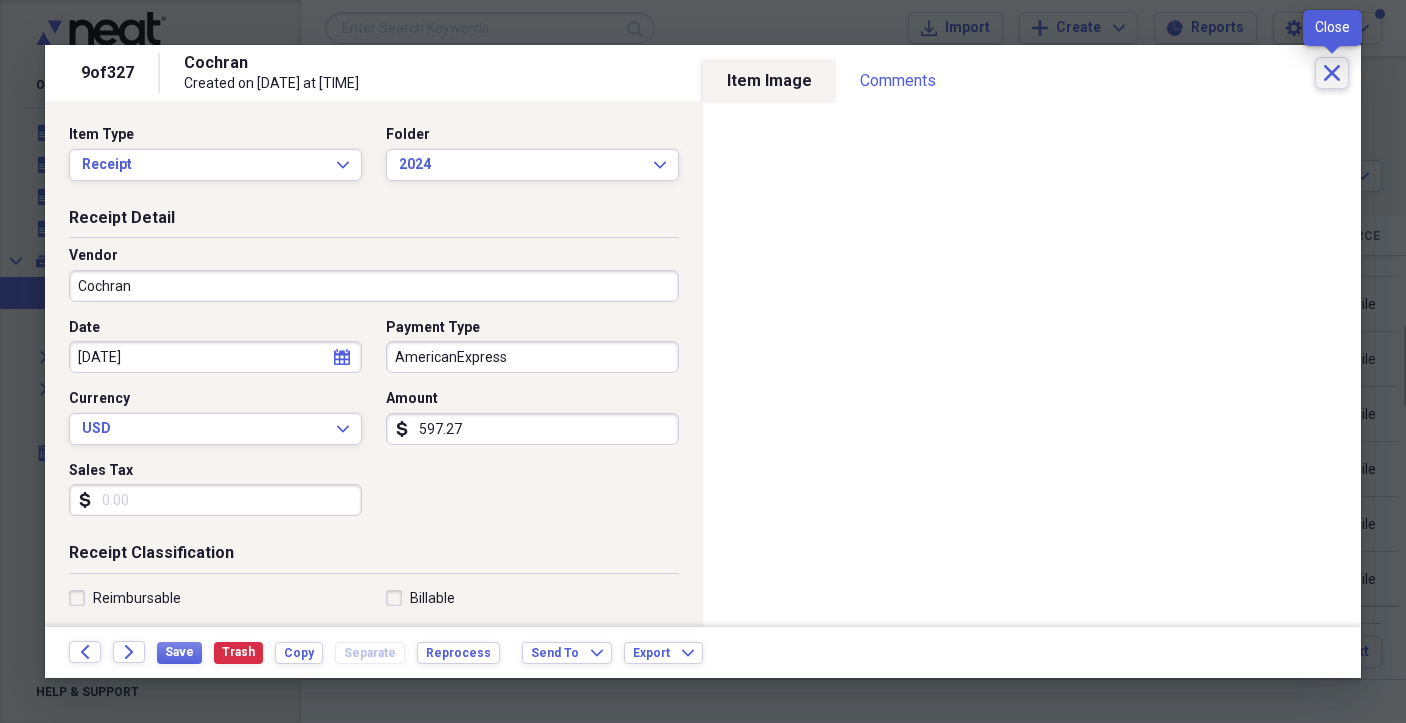 click on "Close" 